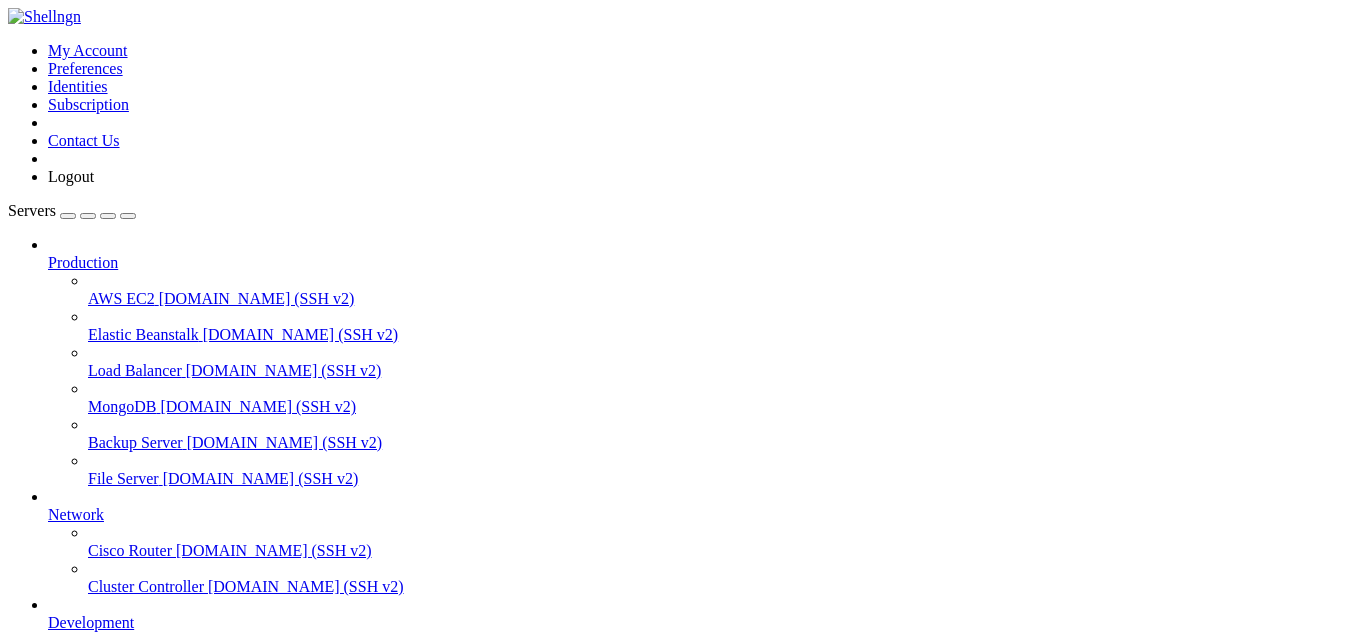 scroll, scrollTop: 0, scrollLeft: 0, axis: both 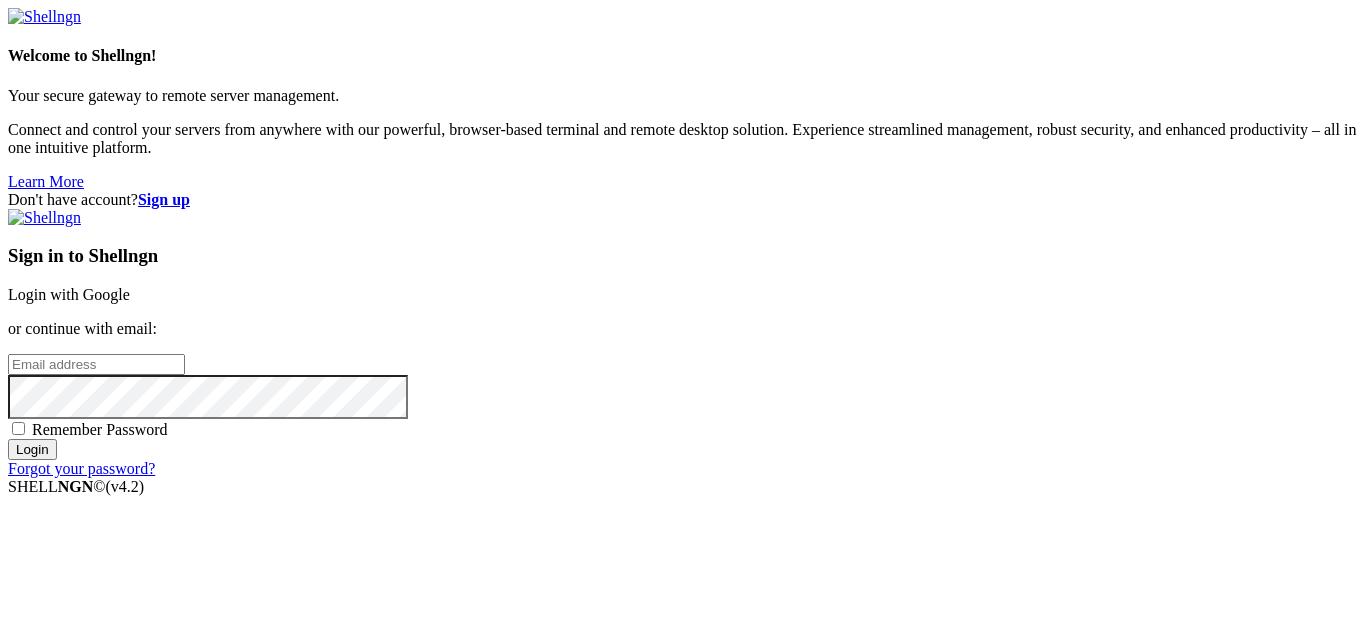 click on "Sign in to Shellngn
Login with Google
or continue with email:
Remember Password
Login
Forgot your password?" at bounding box center [683, 343] 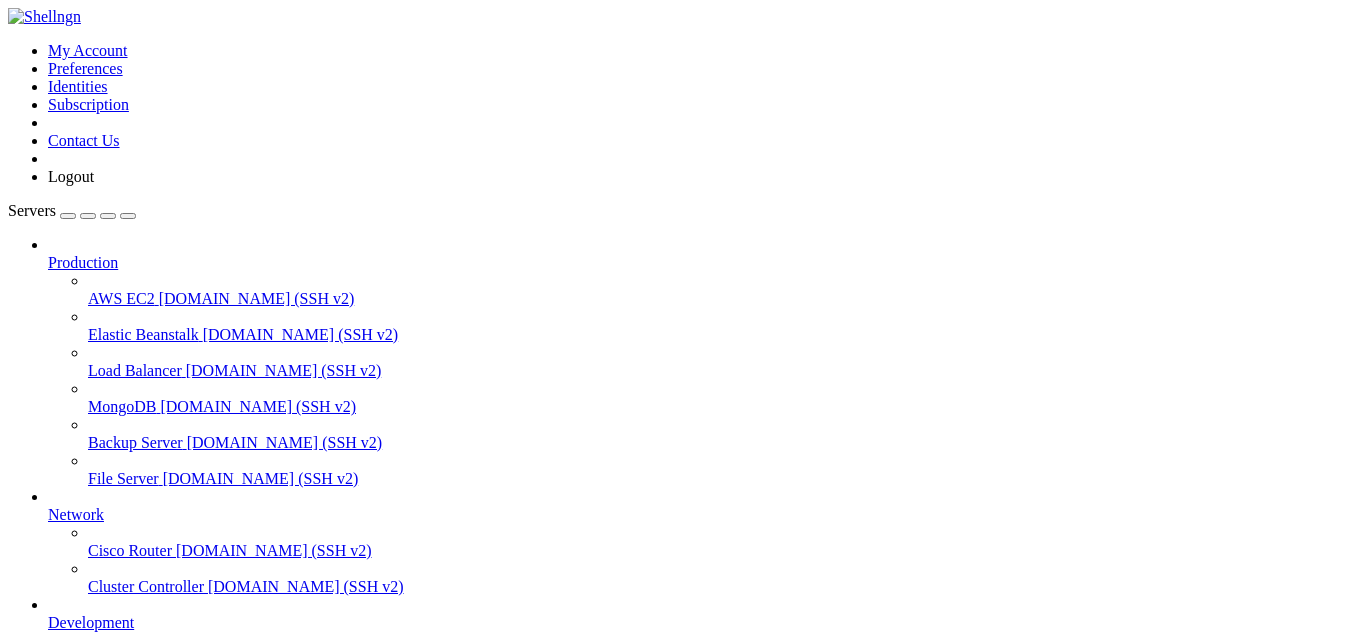 scroll, scrollTop: 0, scrollLeft: 0, axis: both 